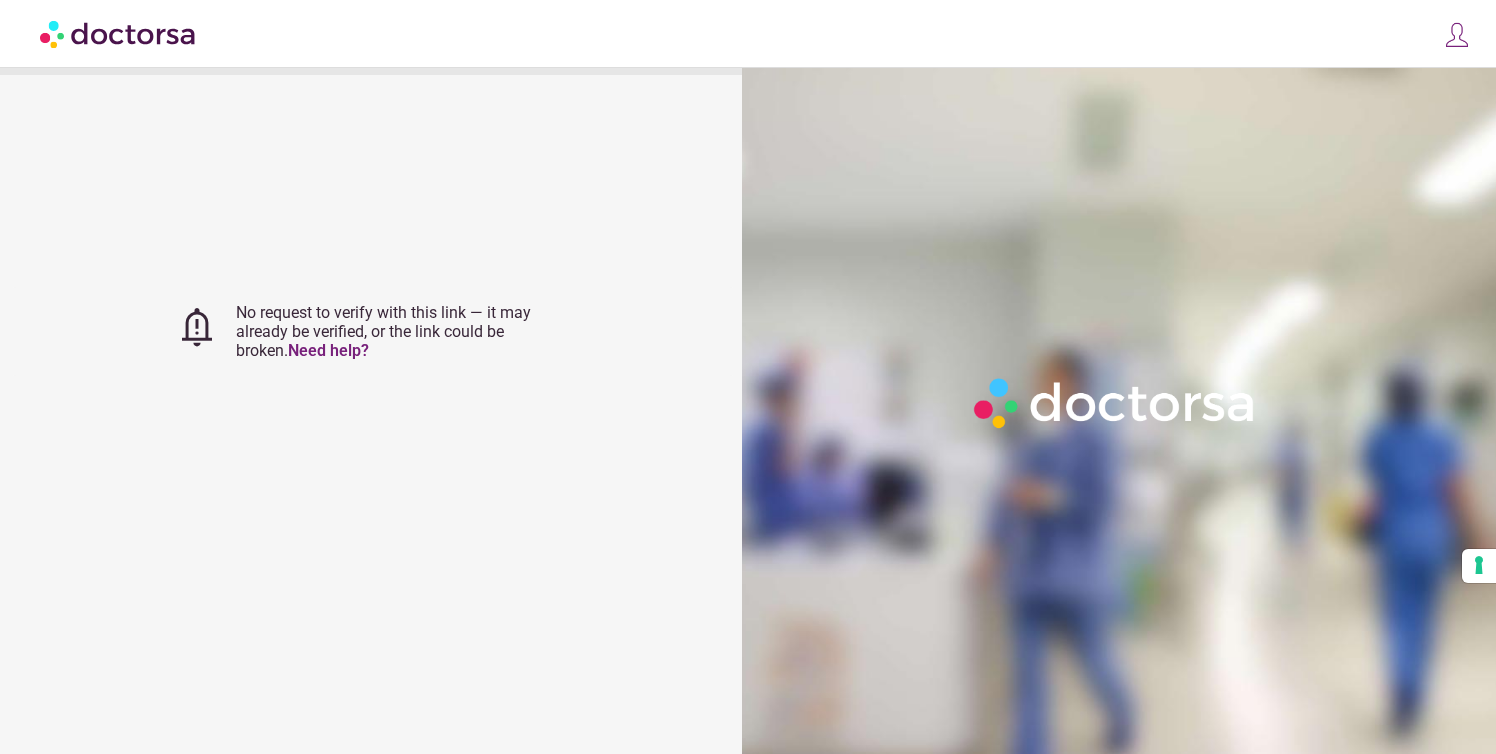 scroll, scrollTop: 0, scrollLeft: 0, axis: both 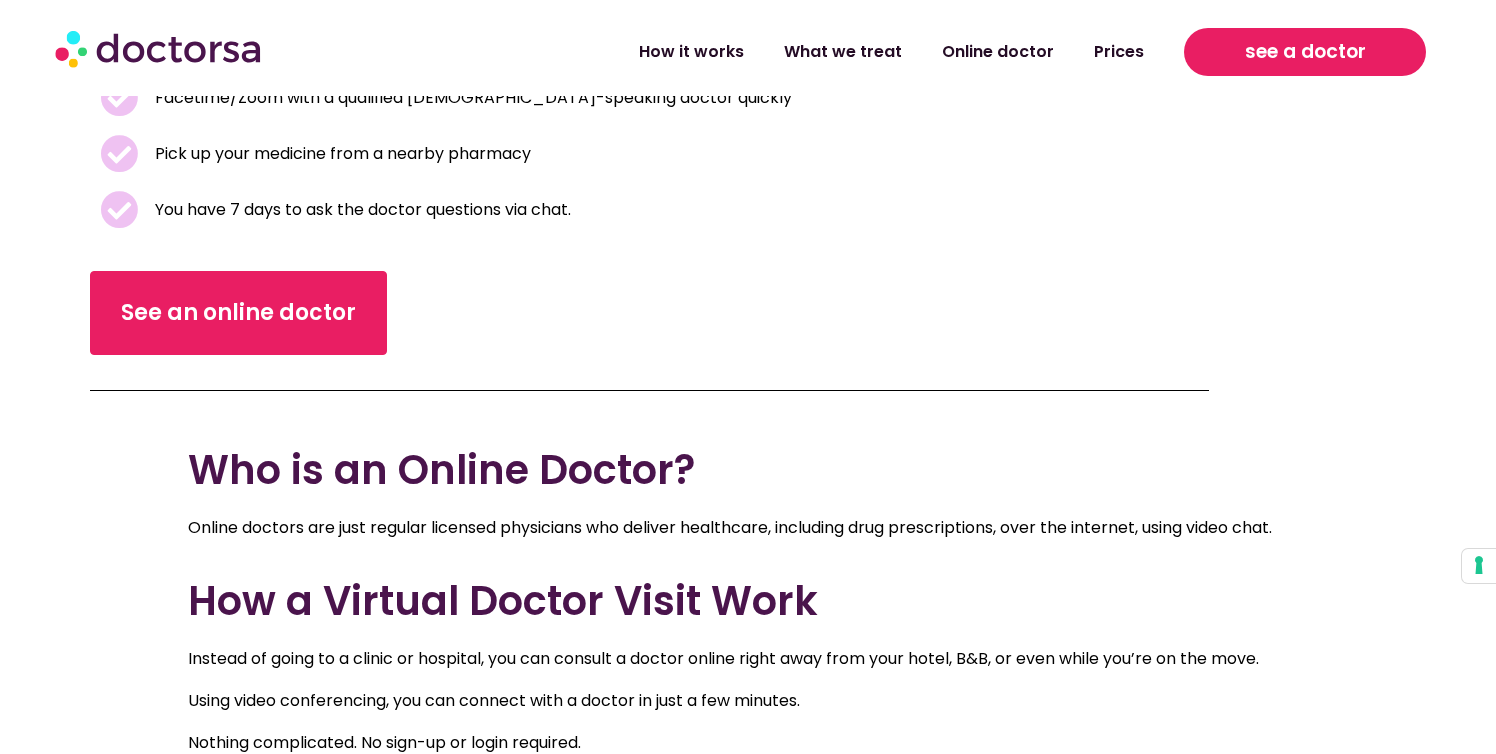 click on "see a doctor" at bounding box center [1305, 52] 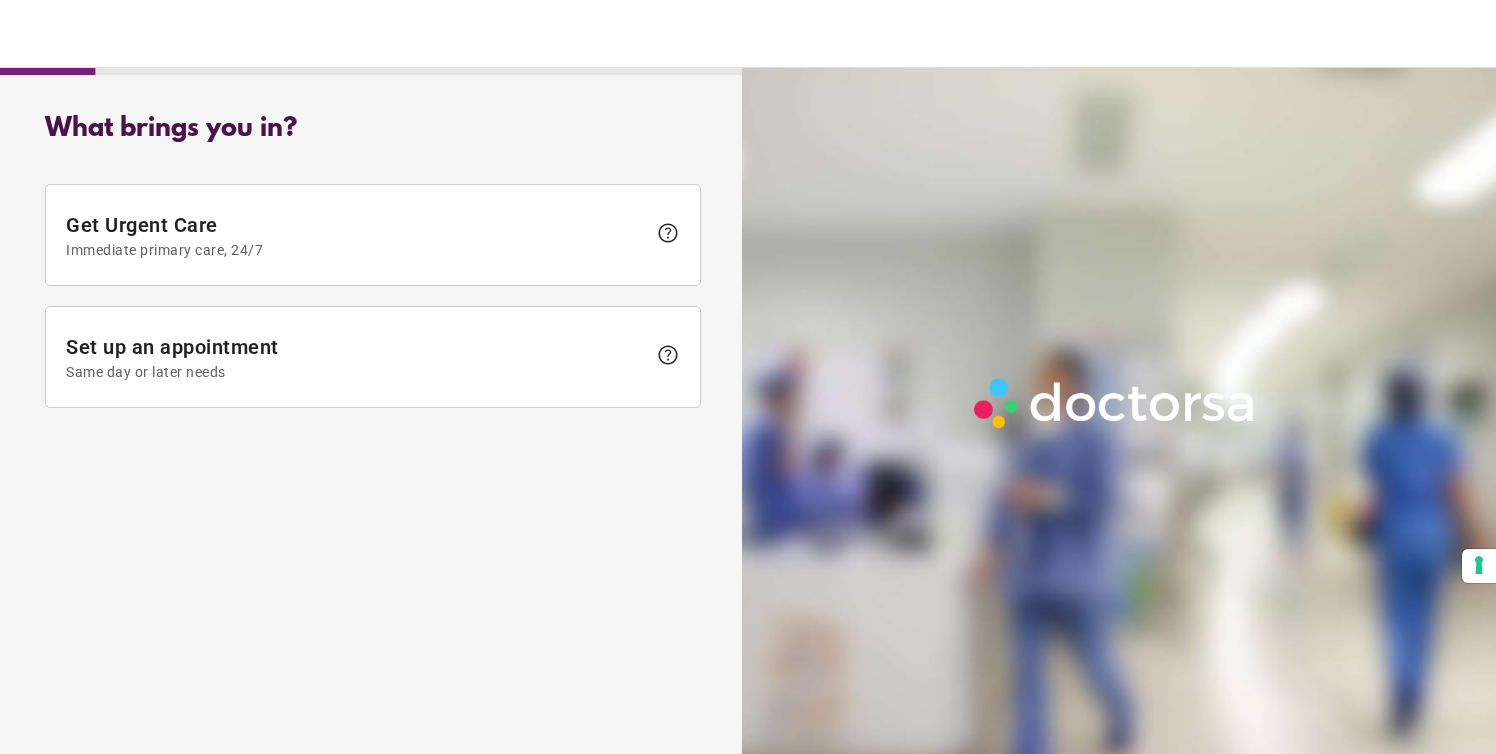 scroll, scrollTop: 0, scrollLeft: 0, axis: both 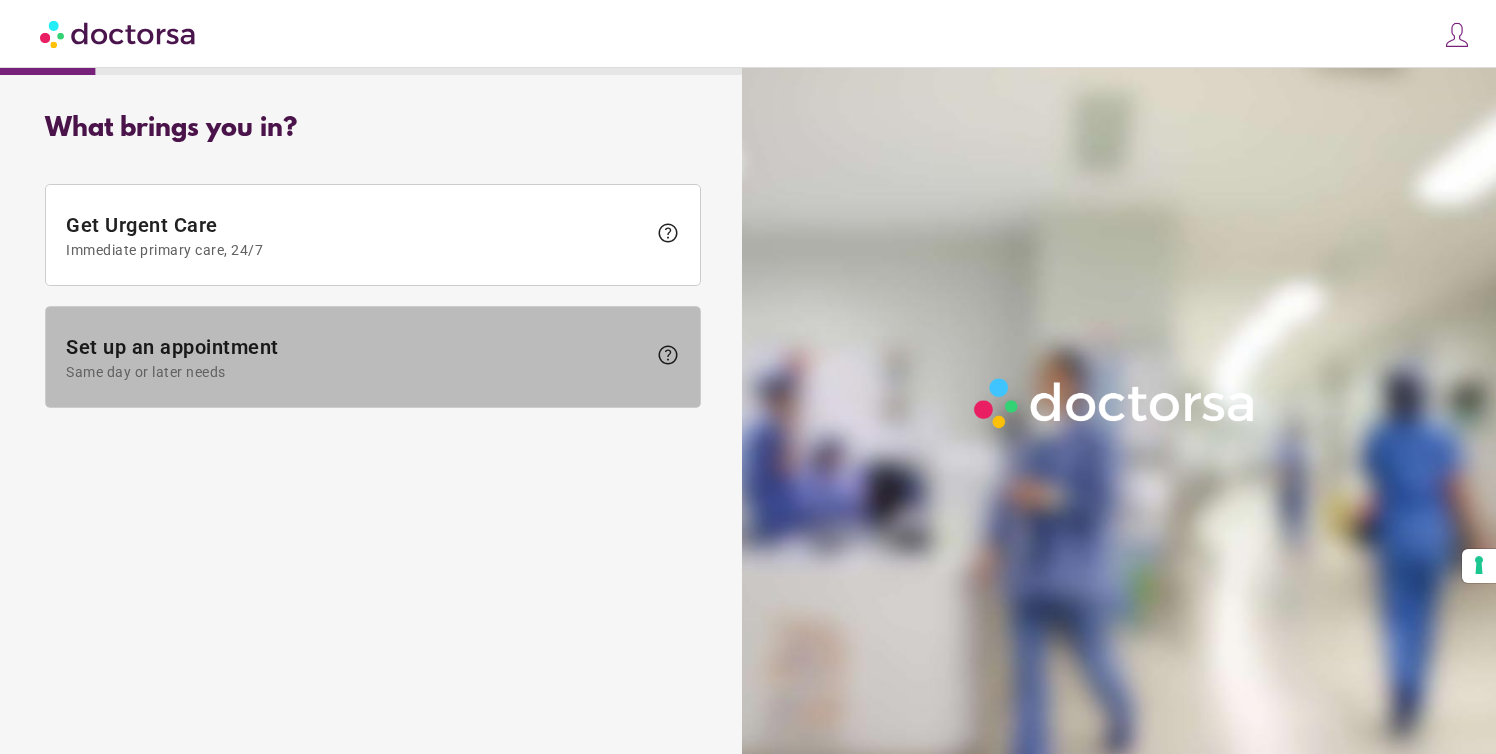click at bounding box center [373, 357] 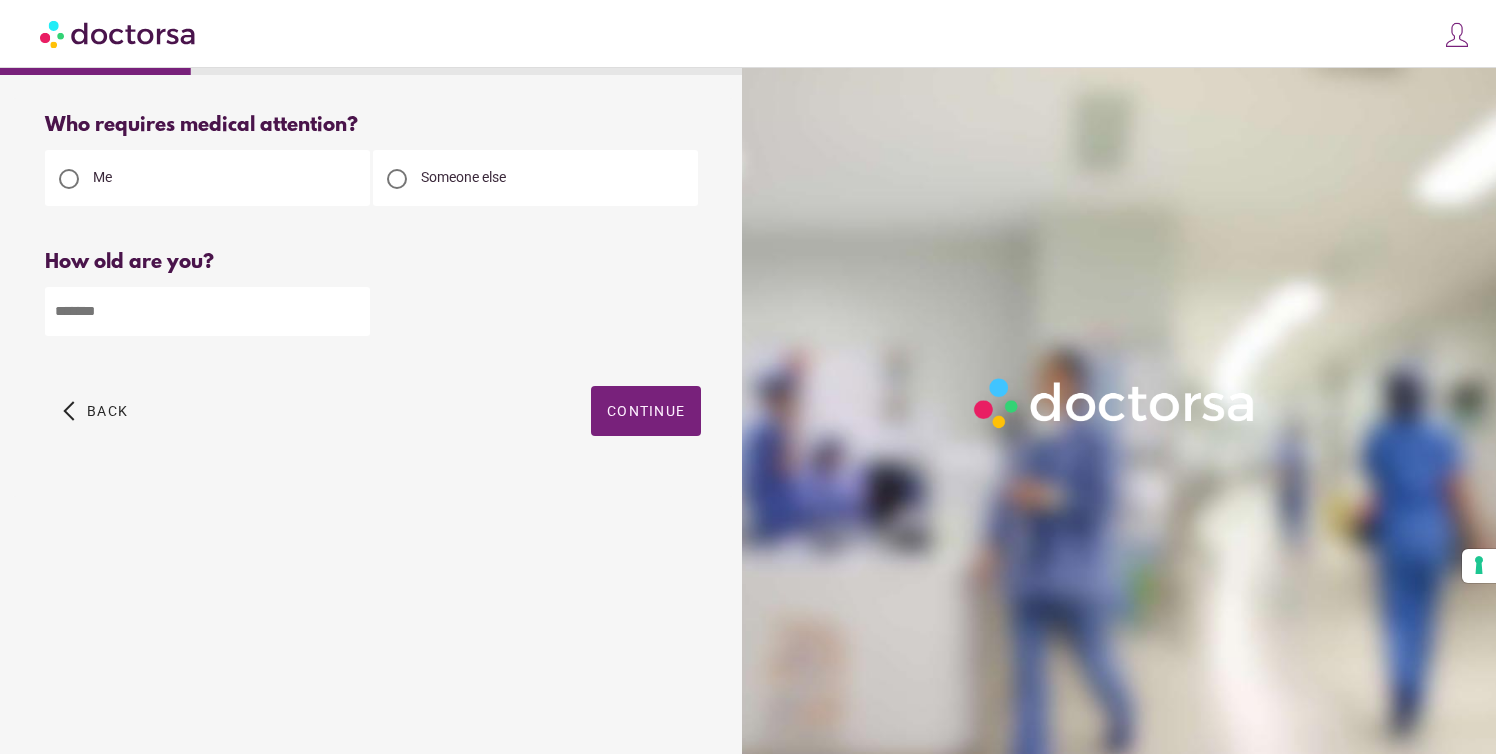 click at bounding box center [207, 311] 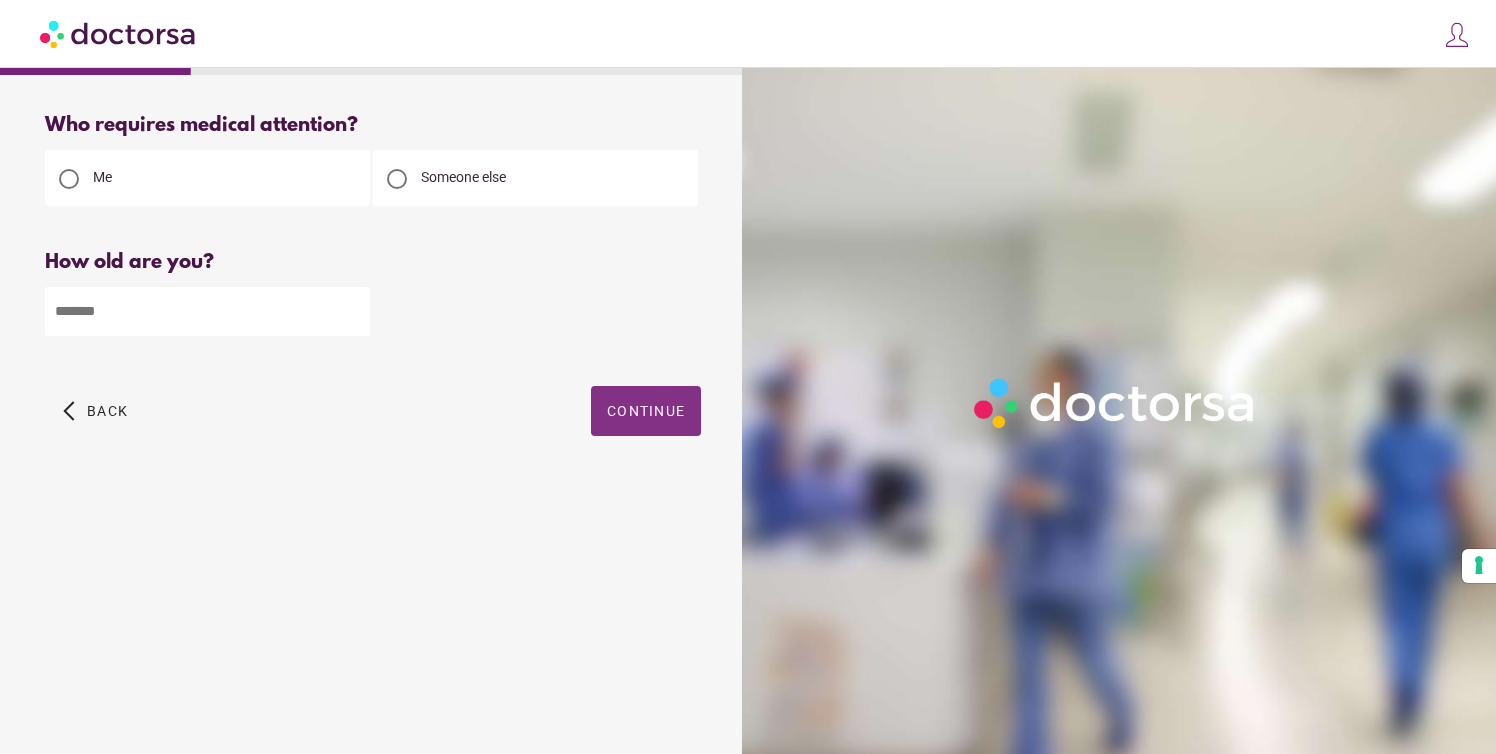 type on "**" 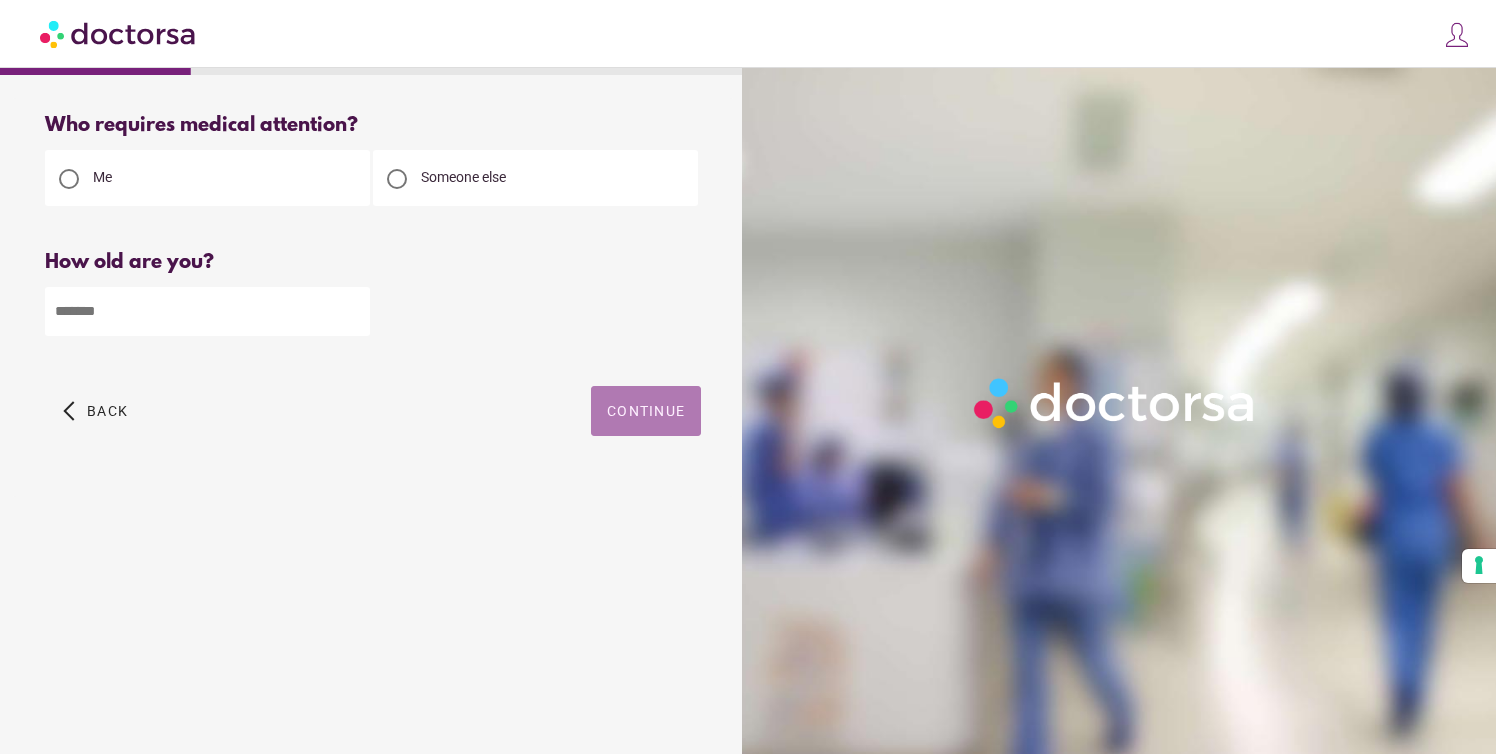 click on "Continue" at bounding box center [646, 411] 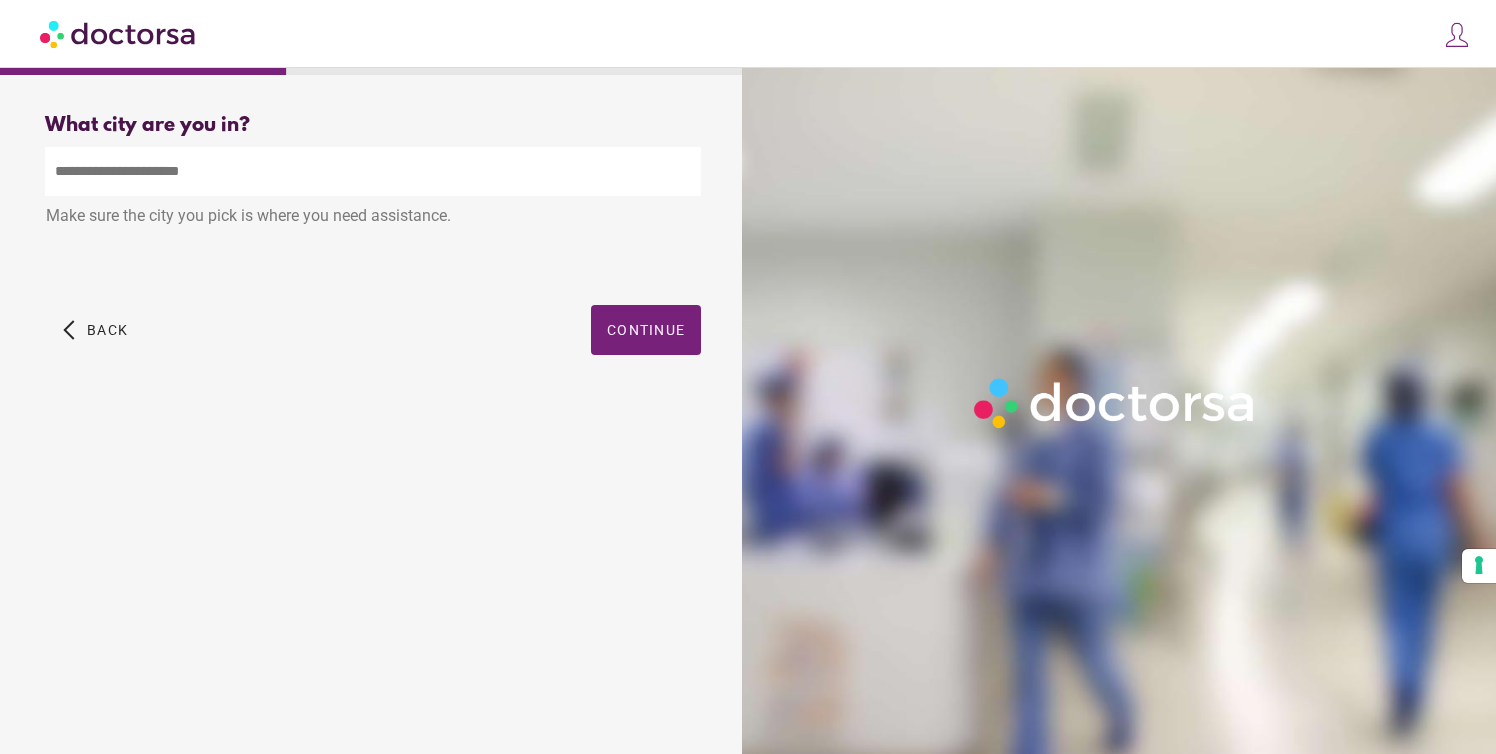 click at bounding box center (373, 171) 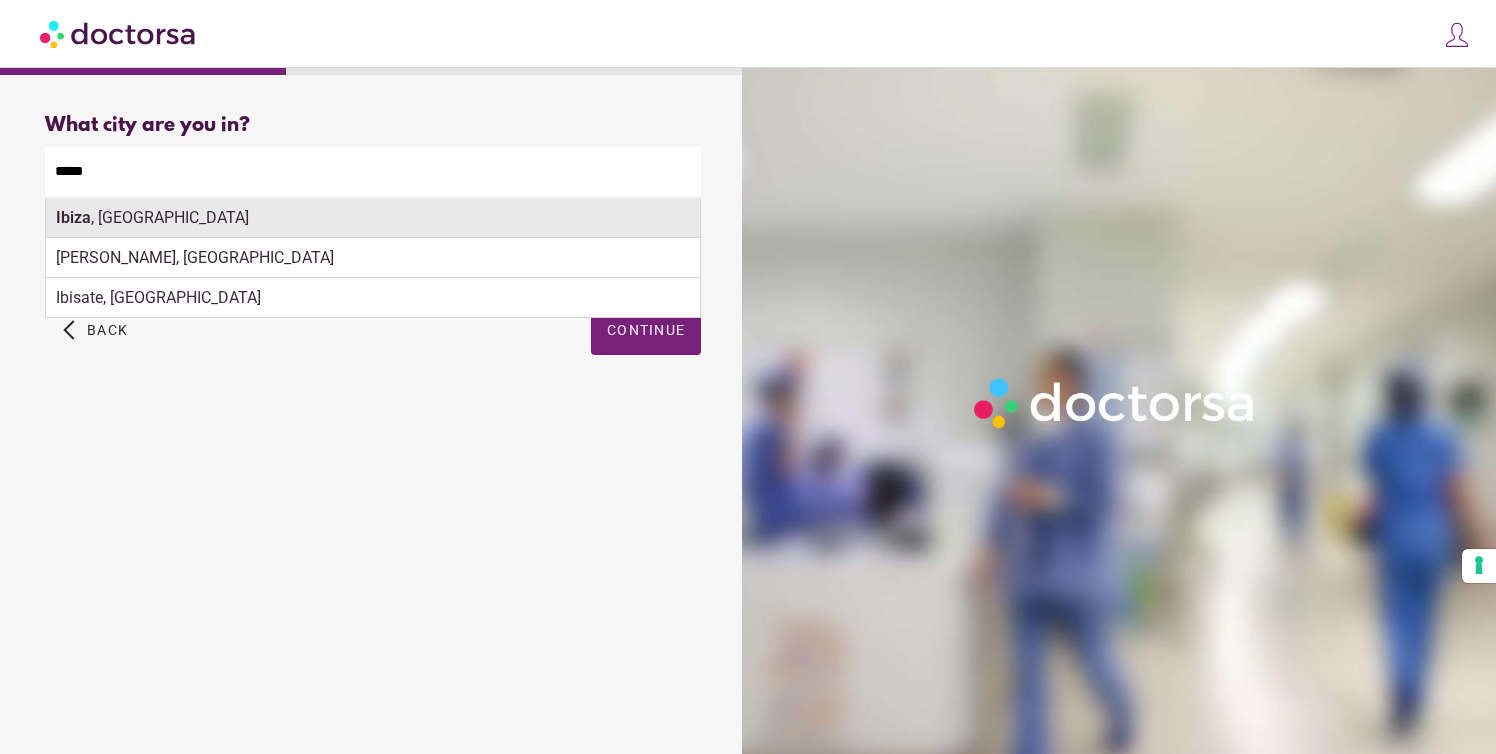 click on "Ibiza , Spain" at bounding box center (373, 218) 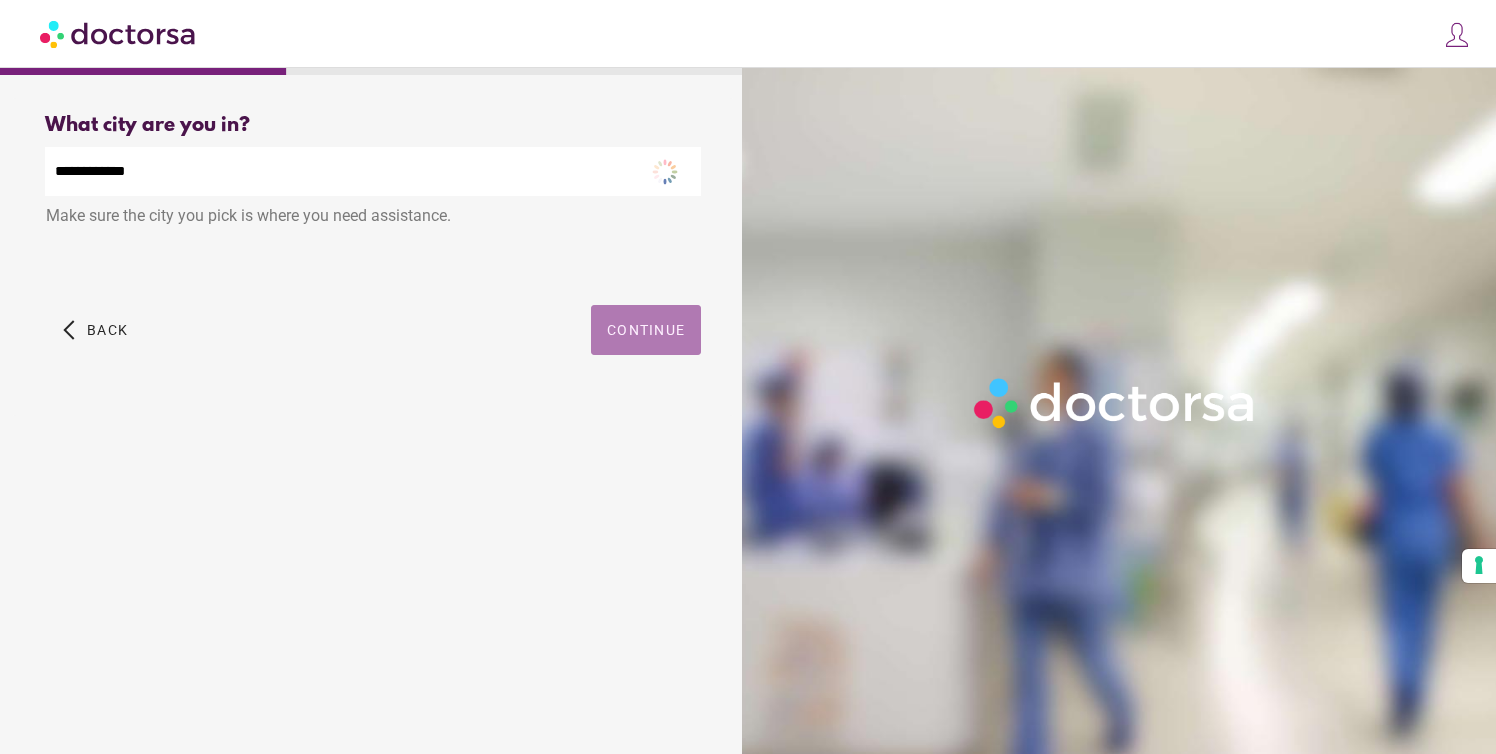 click on "Continue" at bounding box center [646, 330] 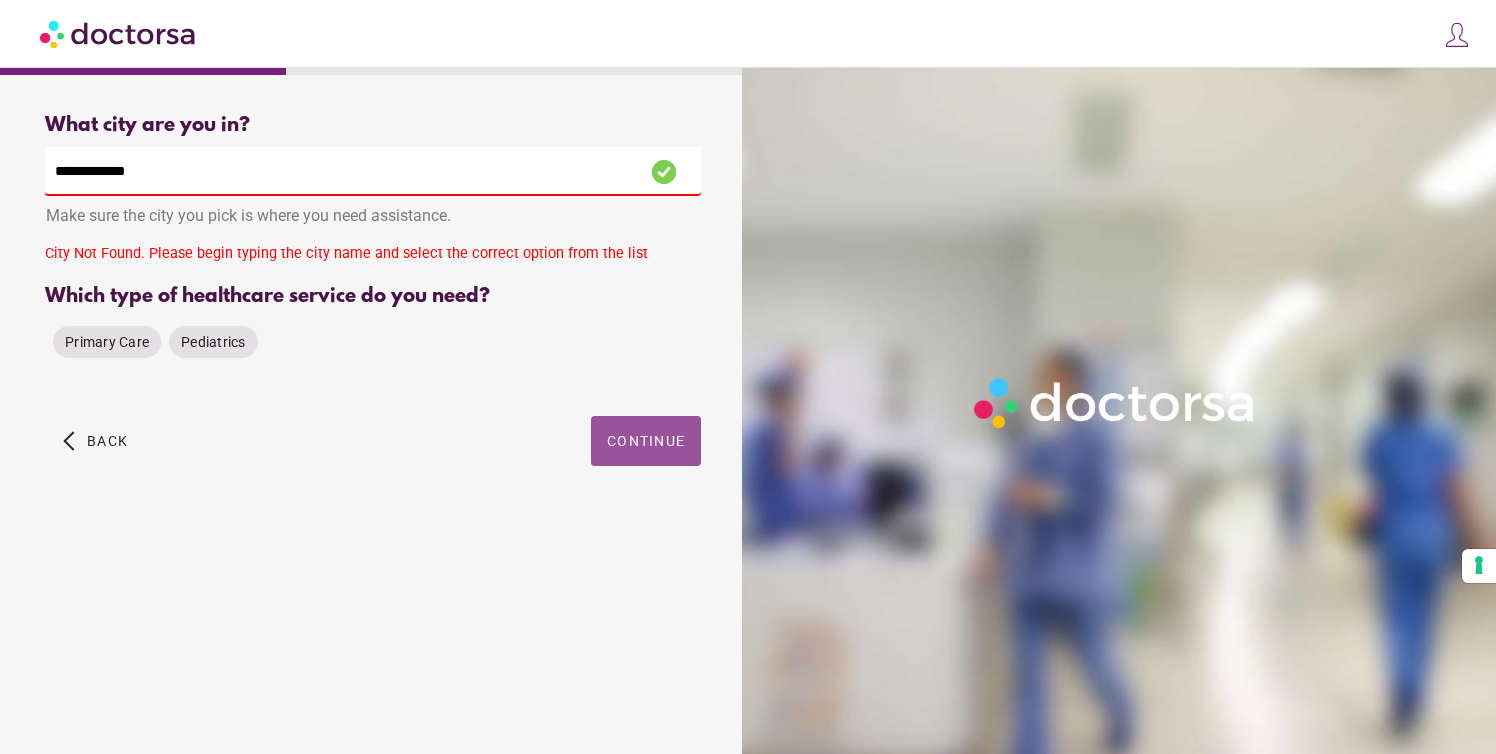 click on "City Not Found. Please begin typing the city name and select the correct option from the list" at bounding box center [373, 257] 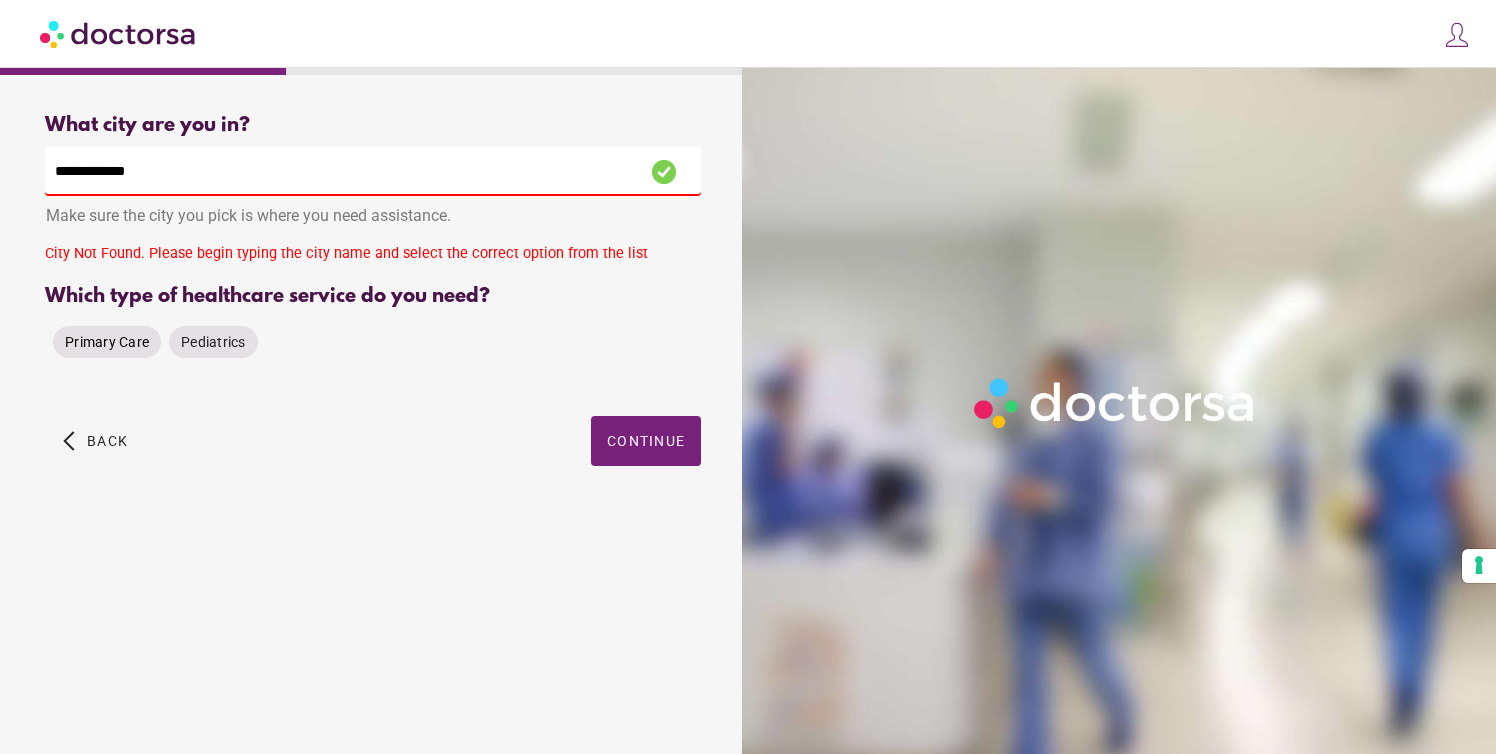click on "Primary Care" at bounding box center (107, 342) 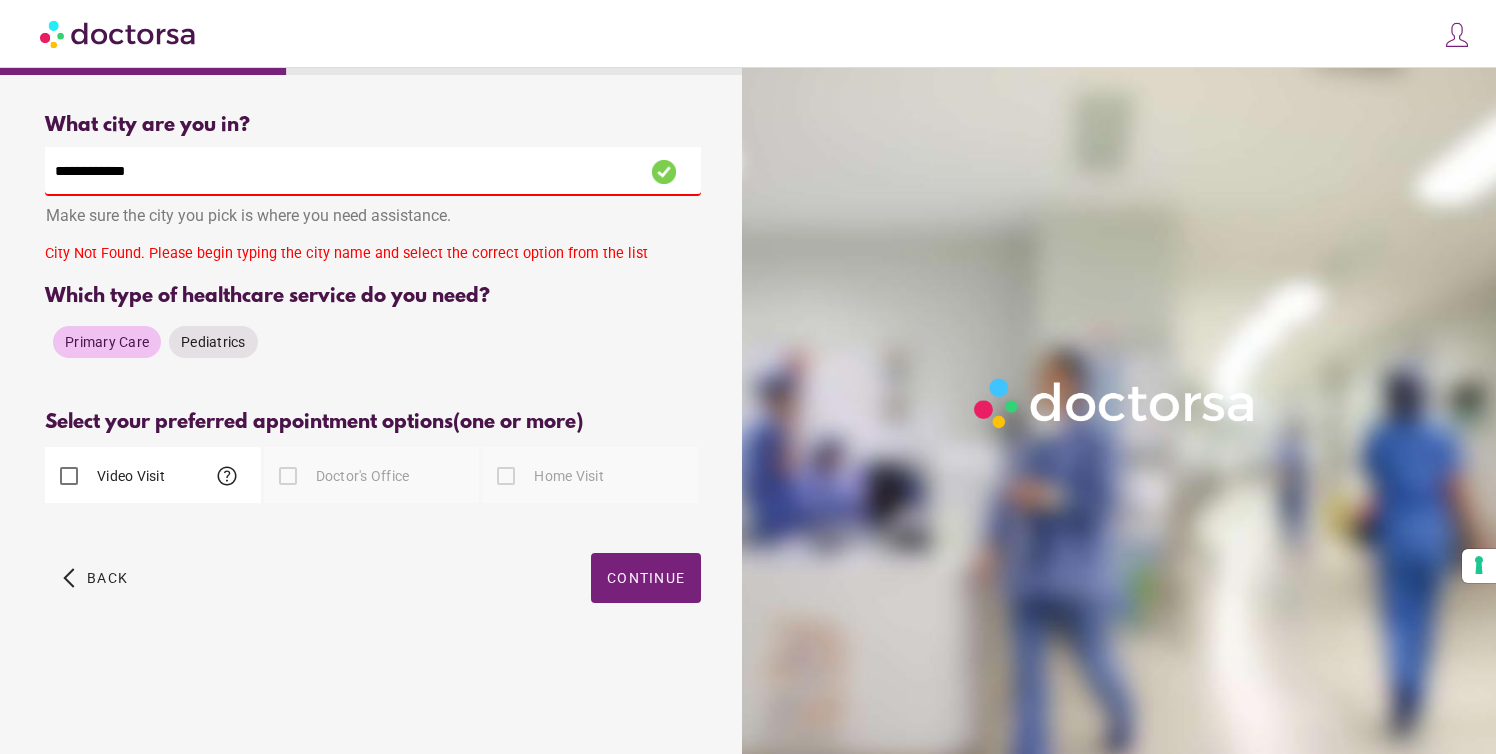 click on "**********" at bounding box center (373, 171) 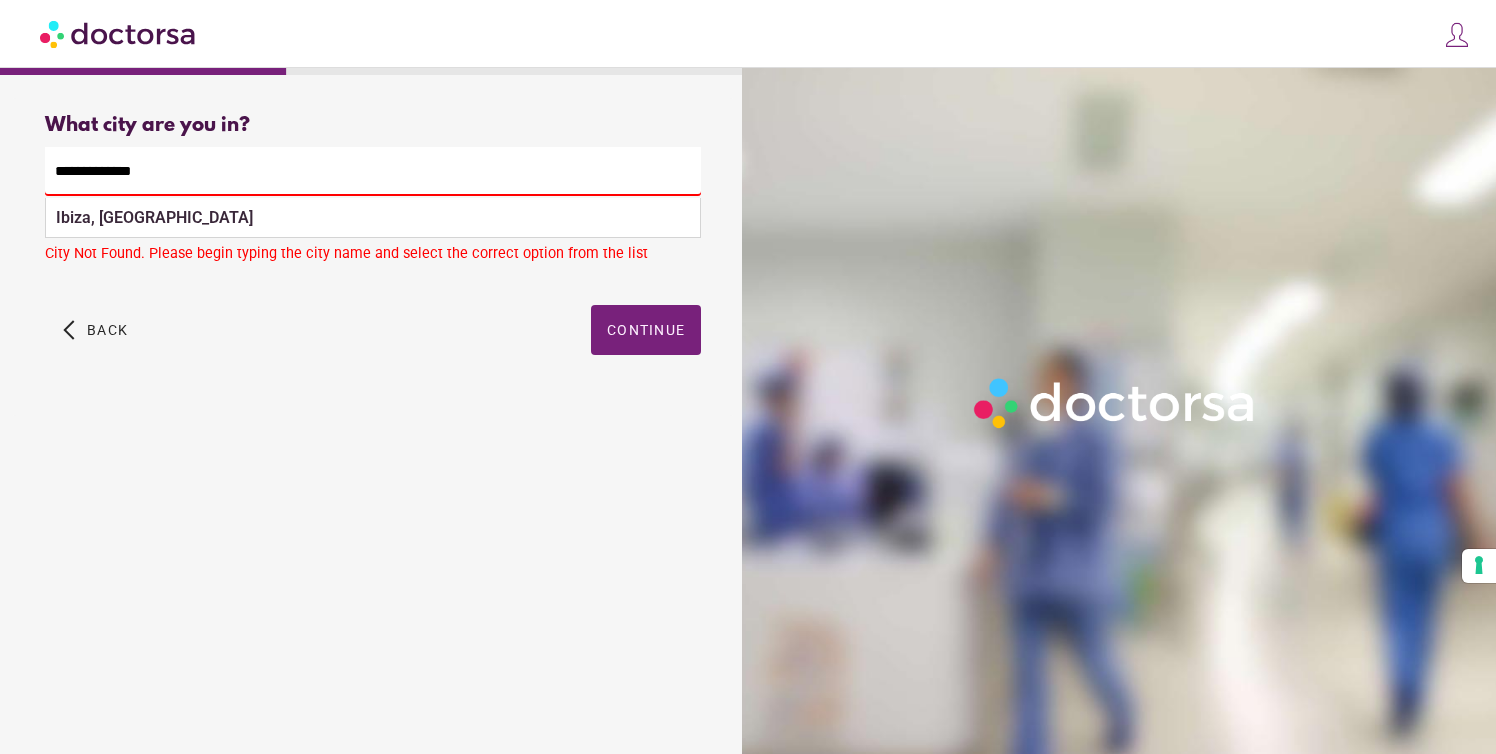 click on "Ibiza, Spain" at bounding box center [373, 218] 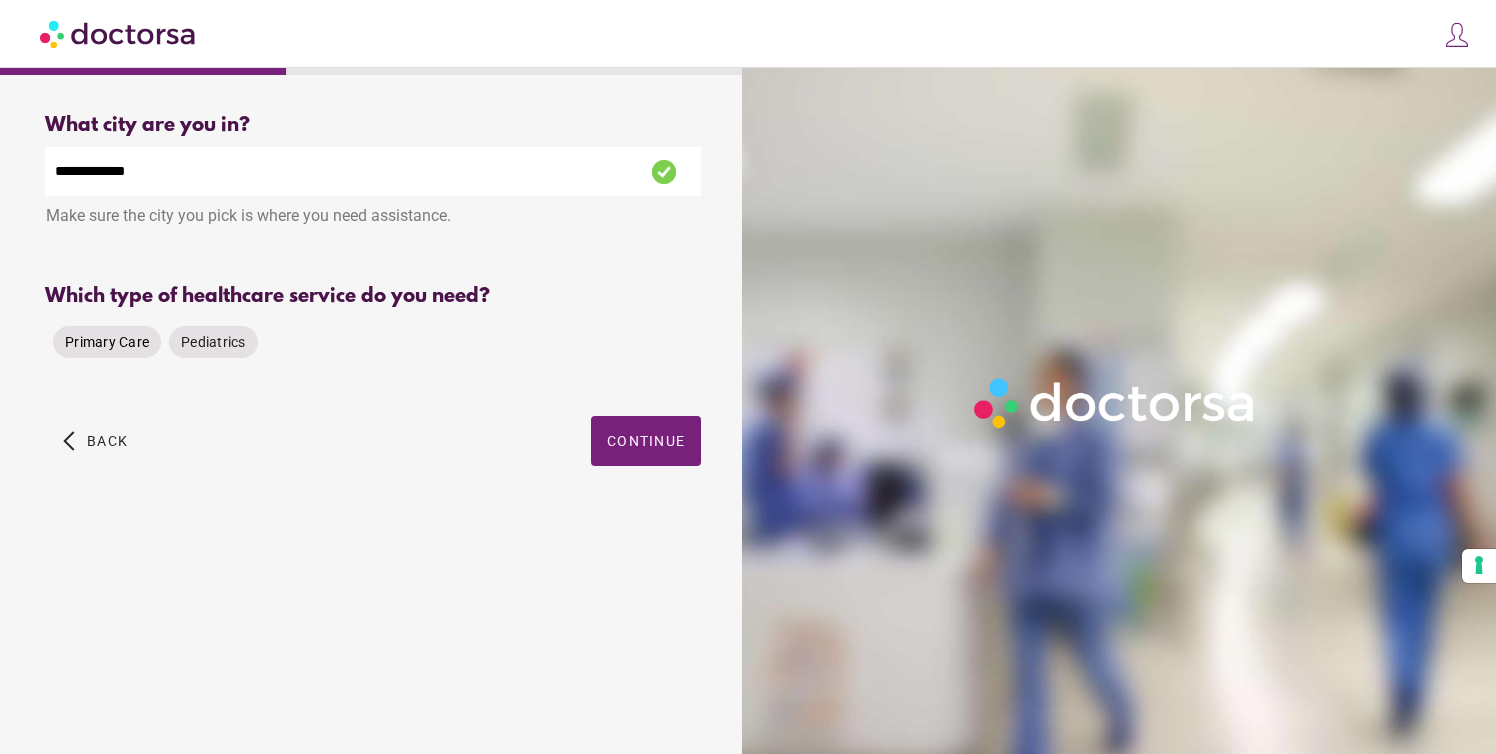 click on "Primary Care" at bounding box center (107, 342) 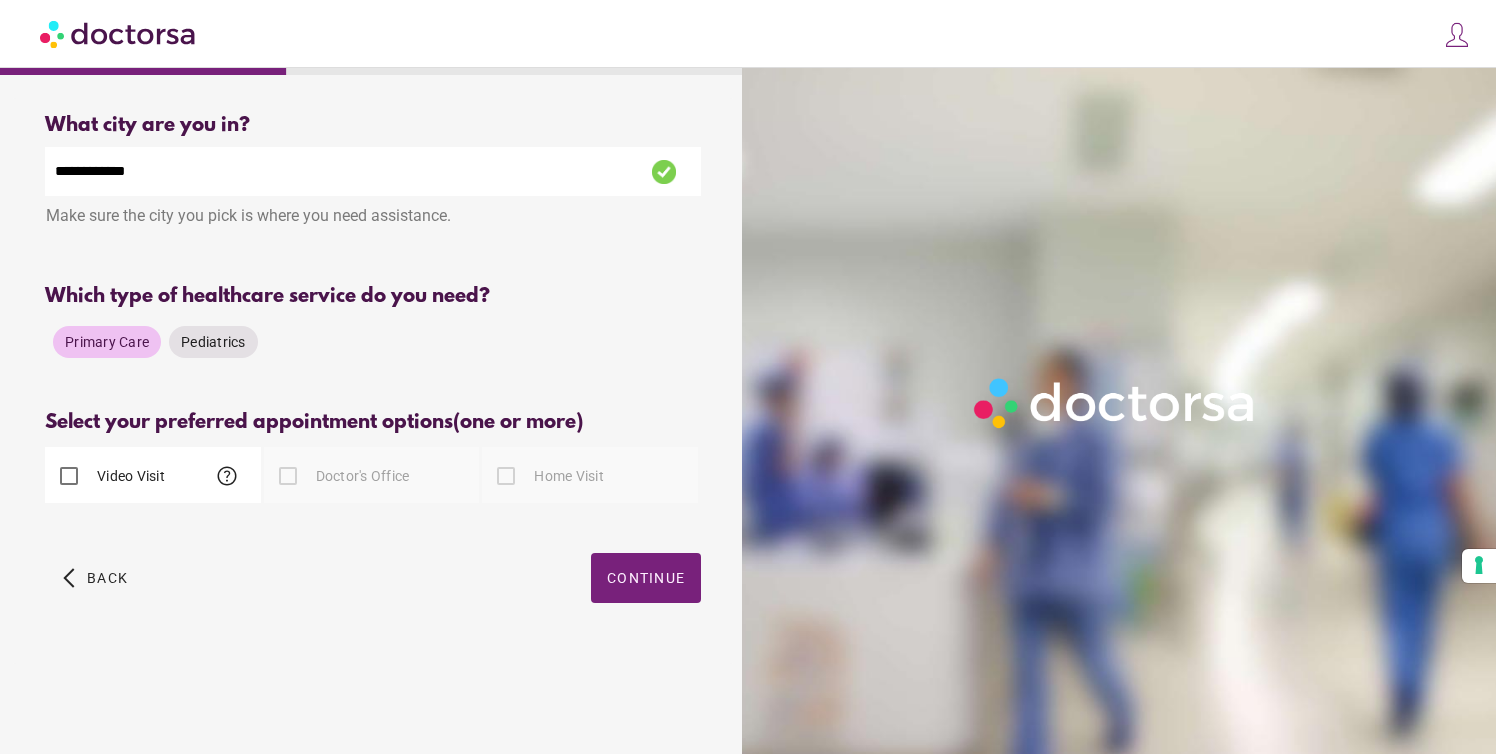 click on "Video Visit" at bounding box center [129, 476] 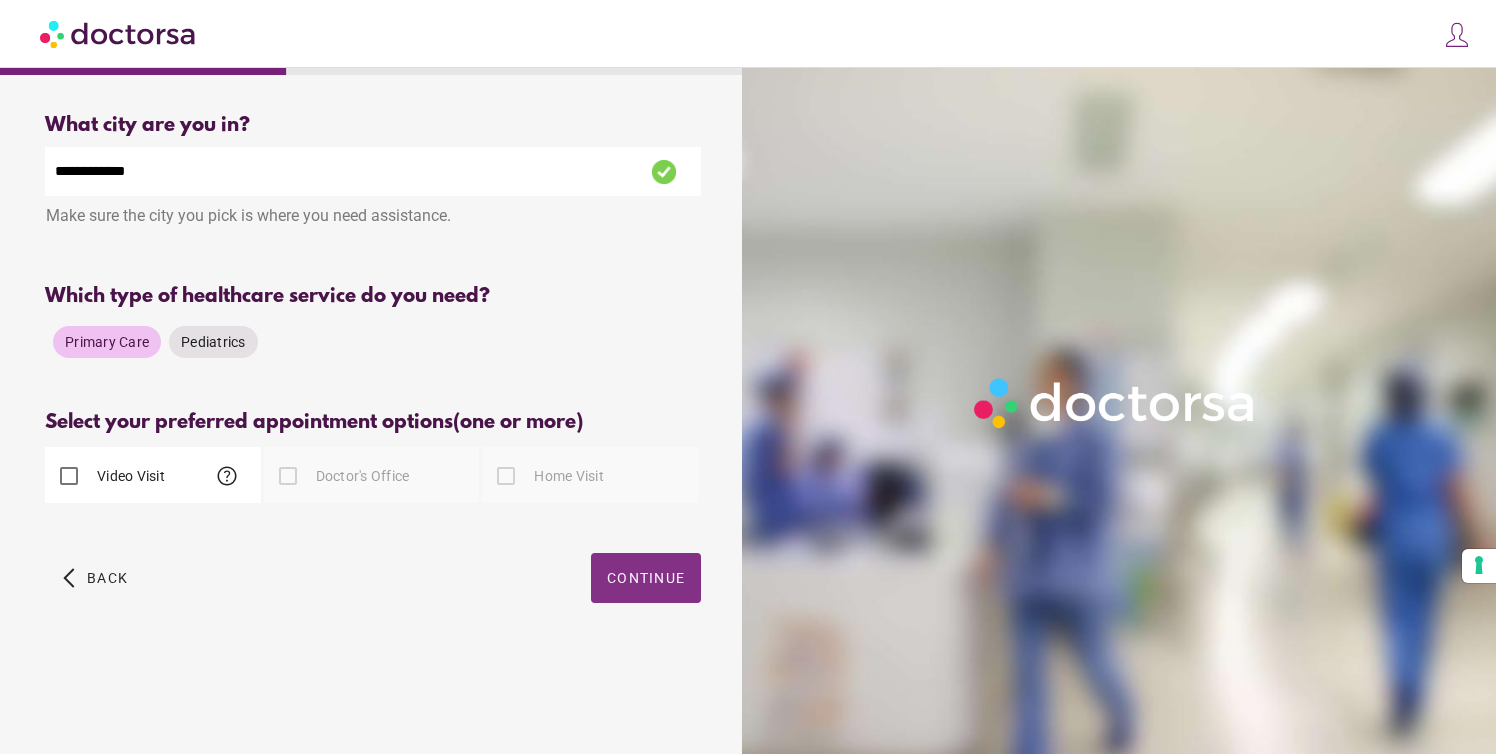 click at bounding box center (646, 578) 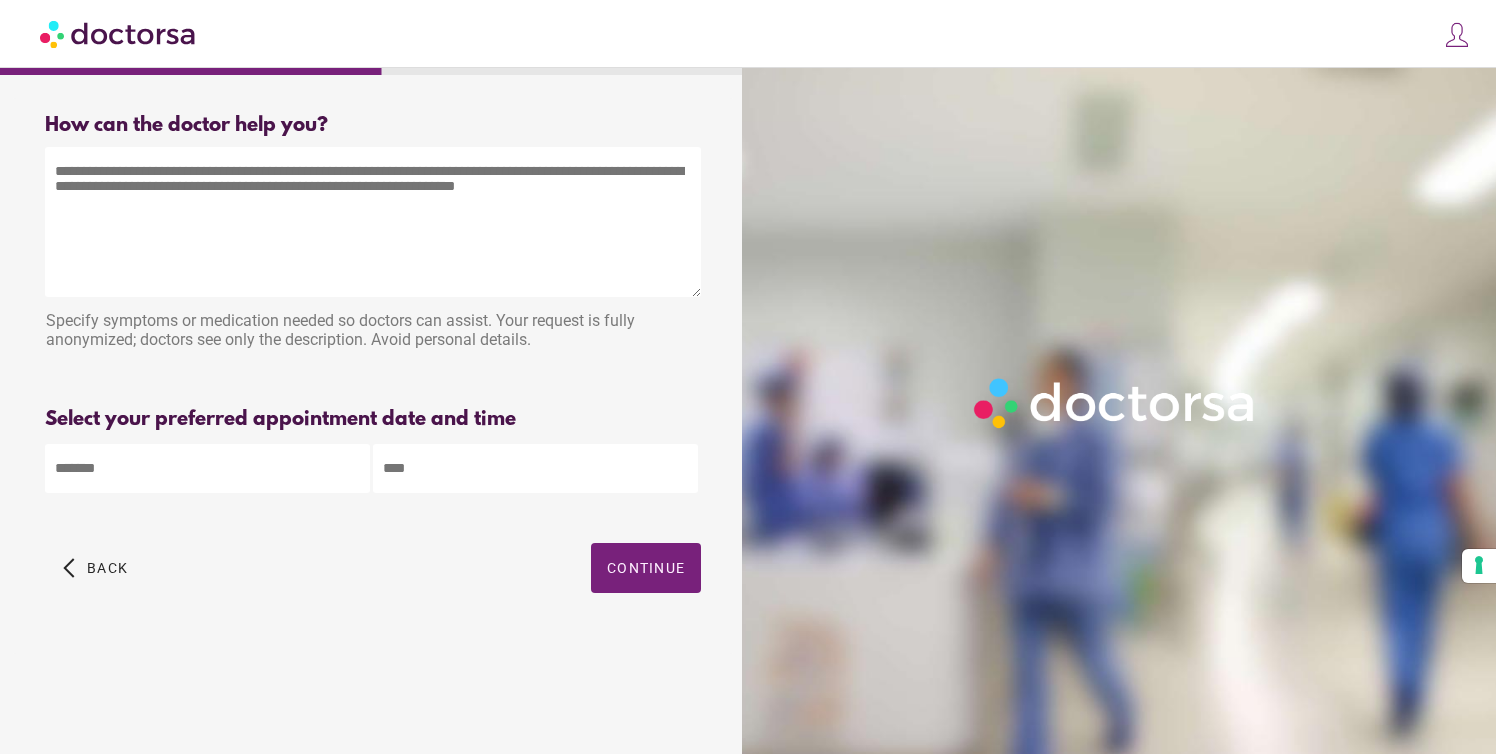click at bounding box center [119, 33] 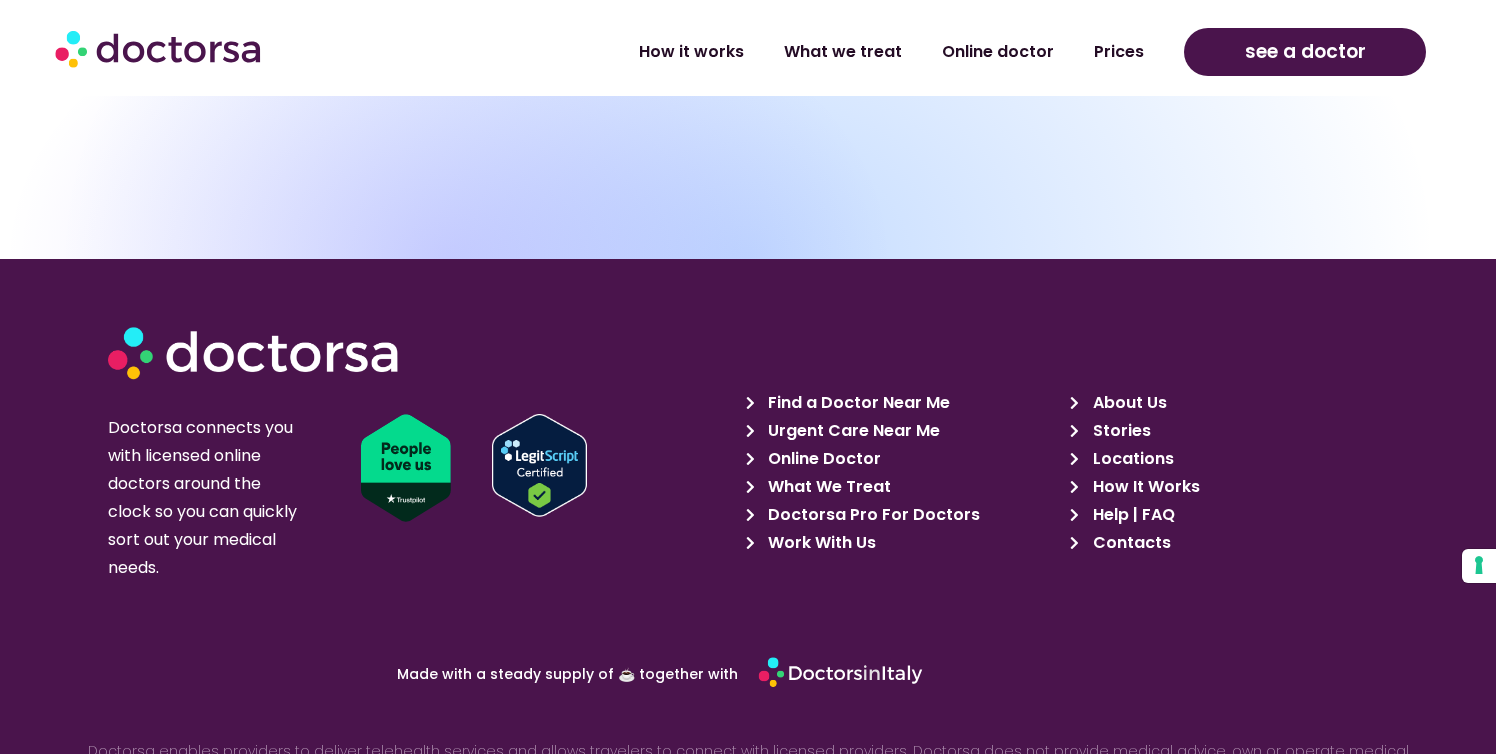 scroll, scrollTop: 6810, scrollLeft: 0, axis: vertical 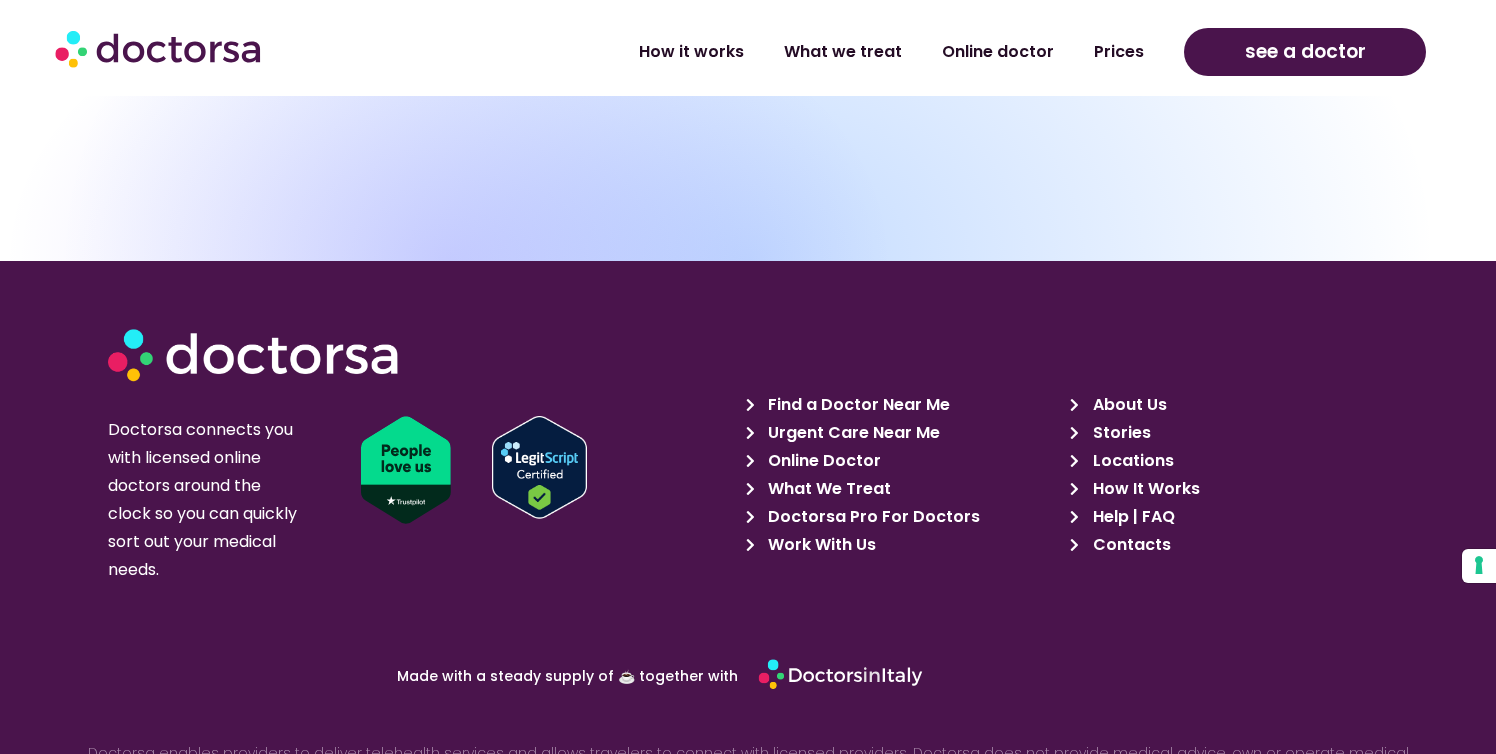 click on "Contacts" at bounding box center [1129, 545] 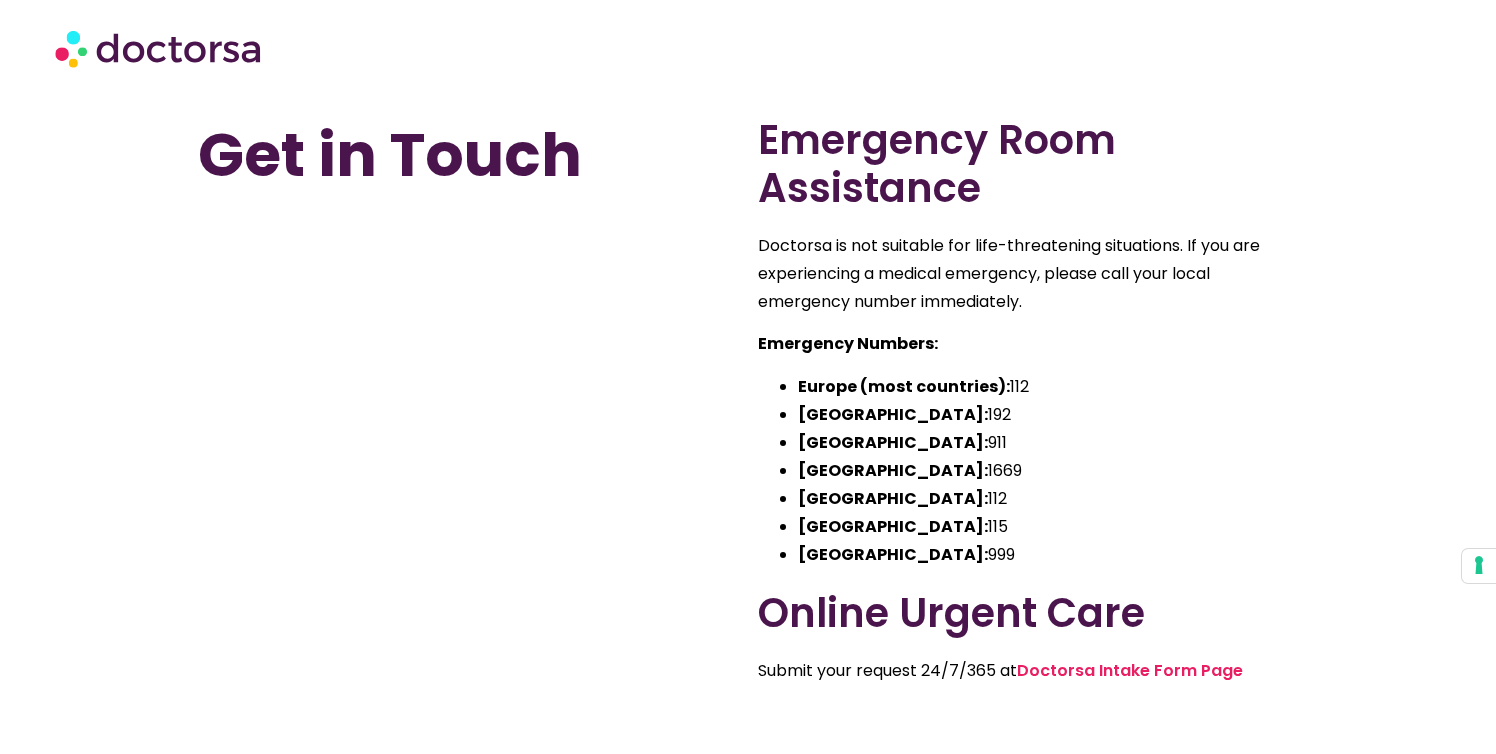 scroll, scrollTop: 0, scrollLeft: 0, axis: both 